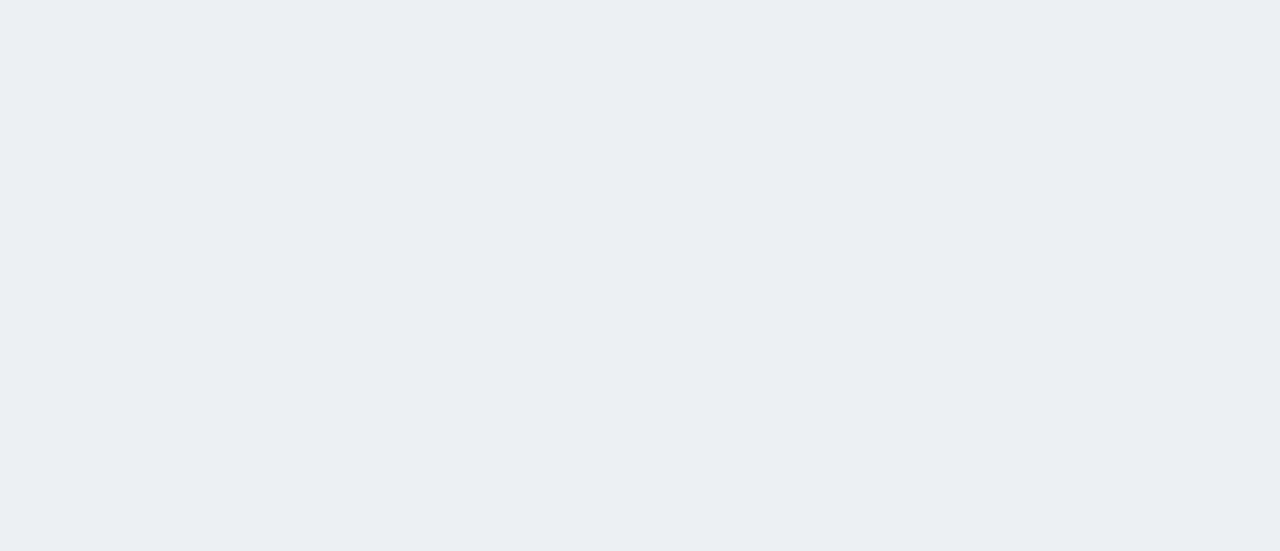 scroll, scrollTop: 0, scrollLeft: 0, axis: both 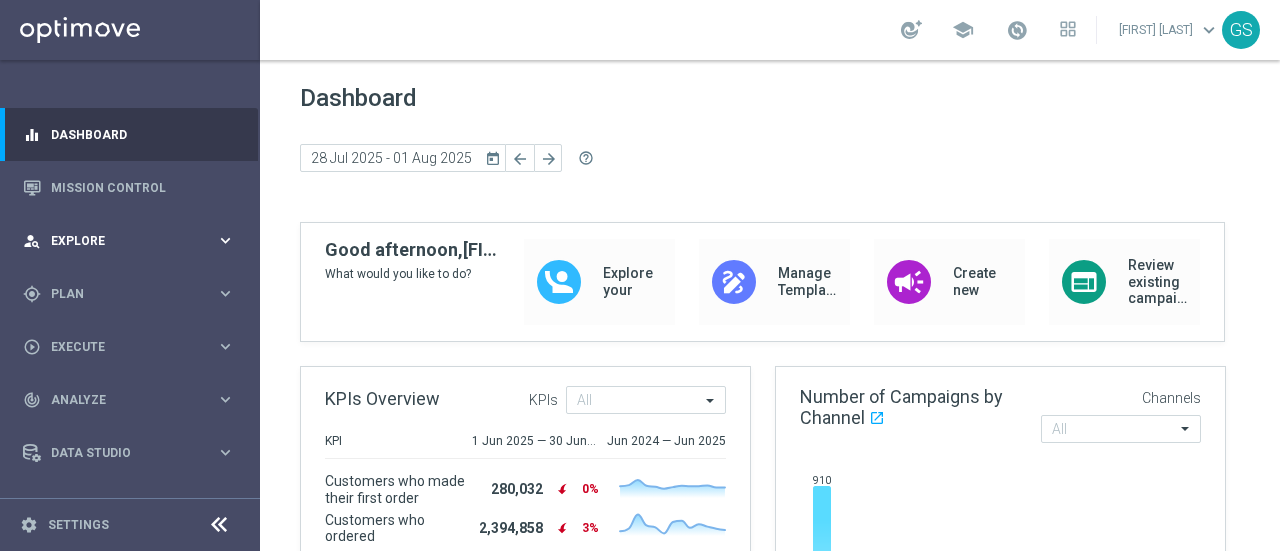 click on "Explore" at bounding box center (133, 241) 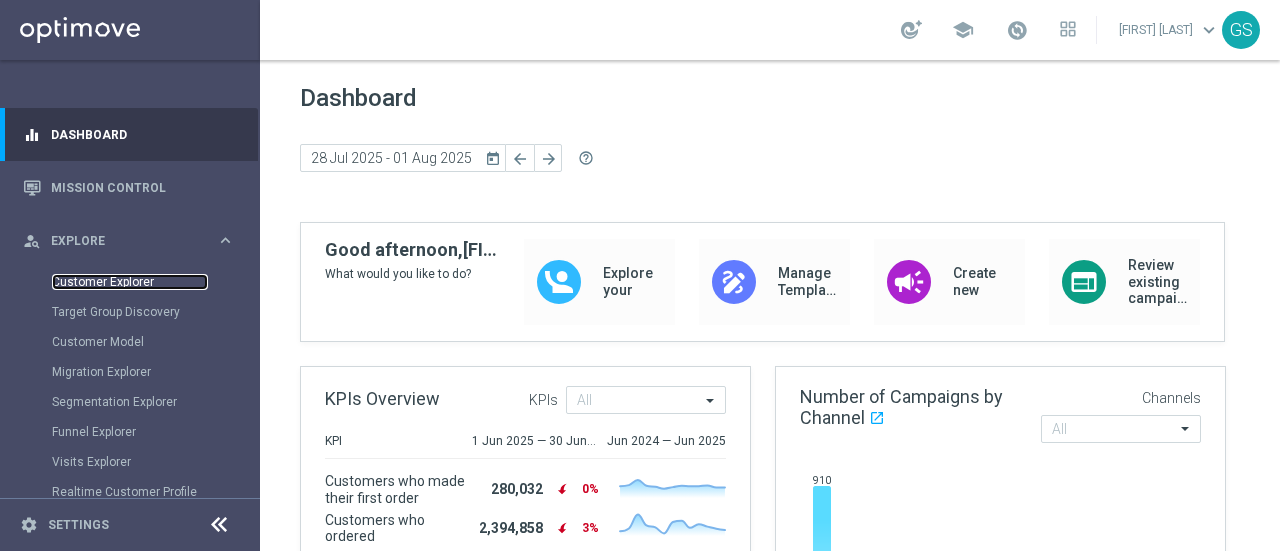 click on "Customer Explorer" at bounding box center [130, 282] 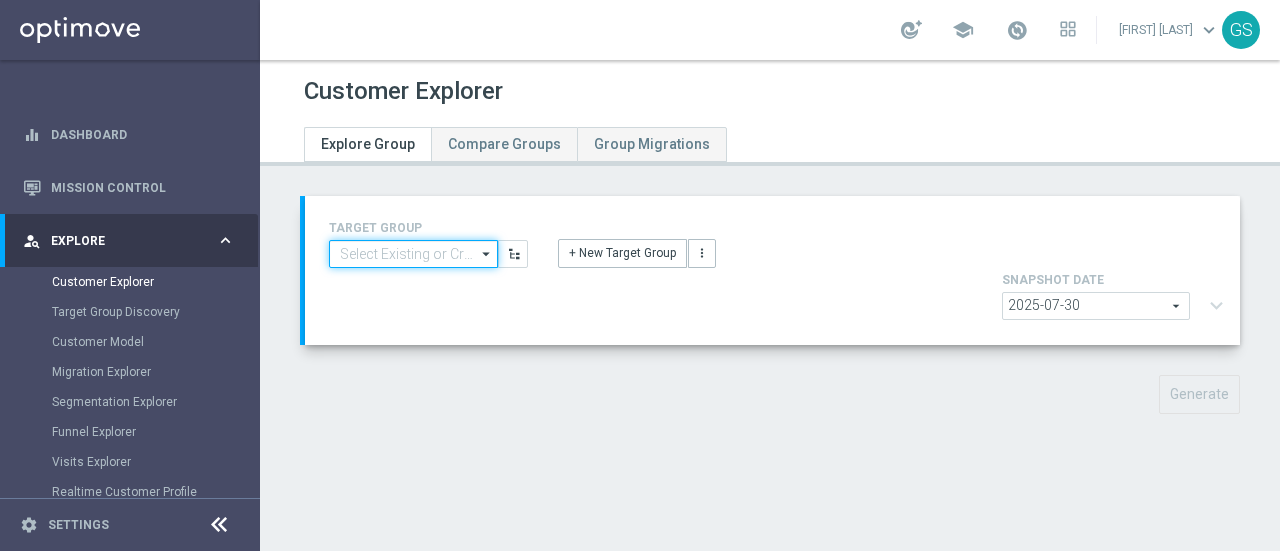 click 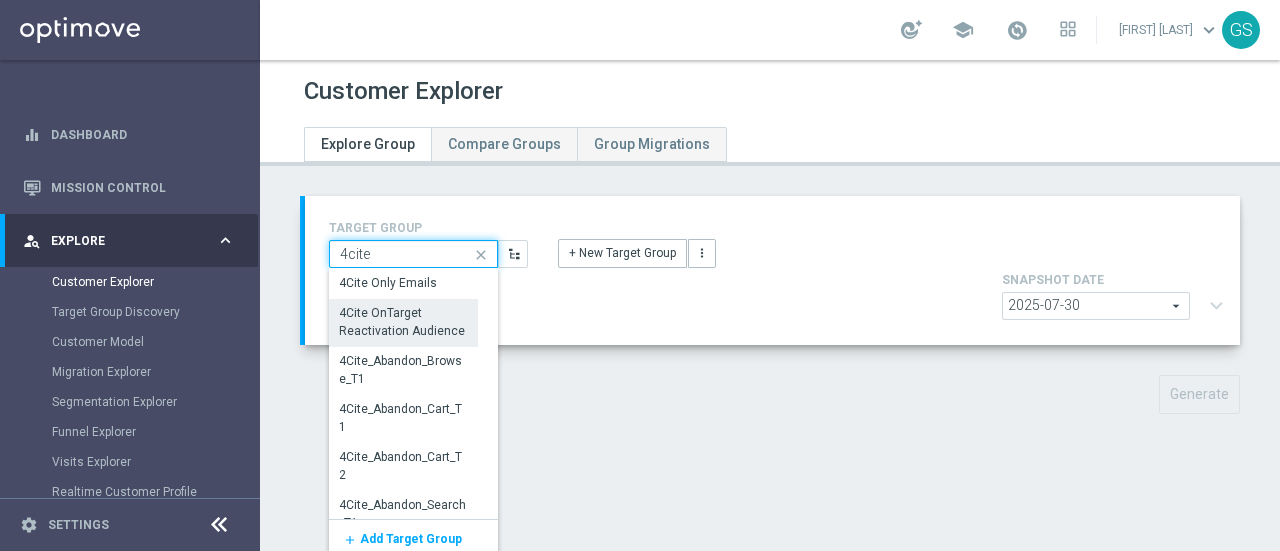 type on "4cite" 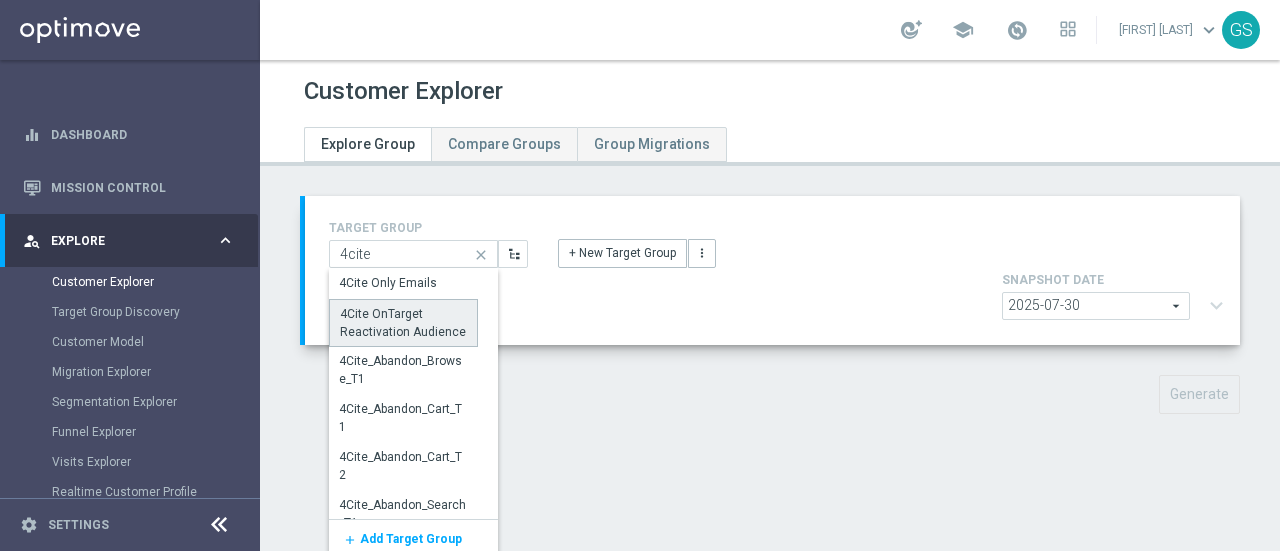 click on "4Cite OnTarget Reactivation Audience" 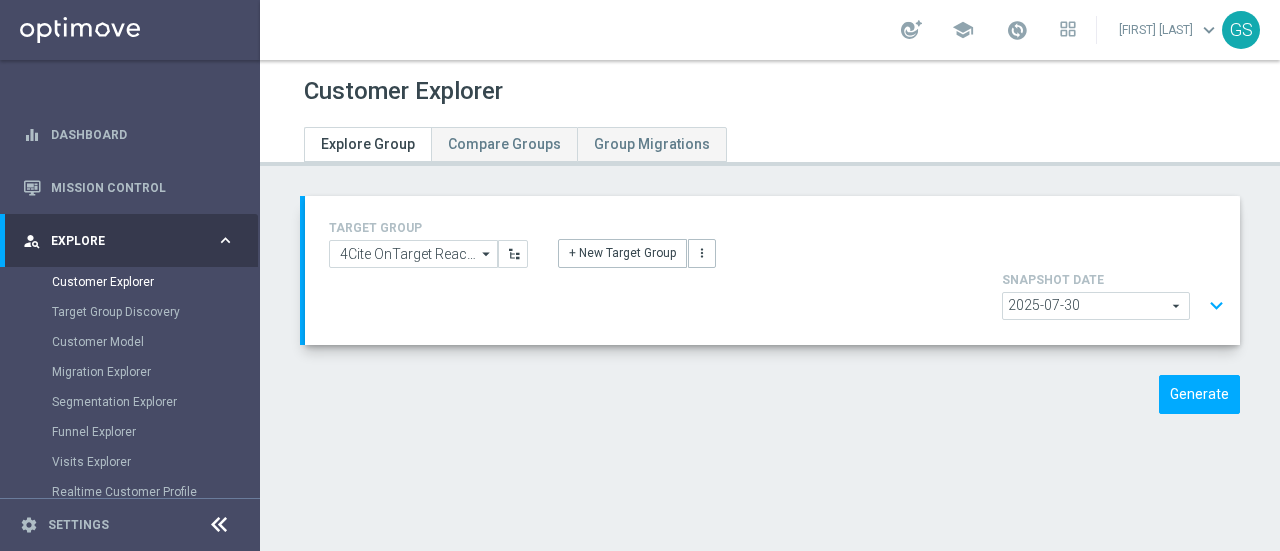 click on "2025-07-30" 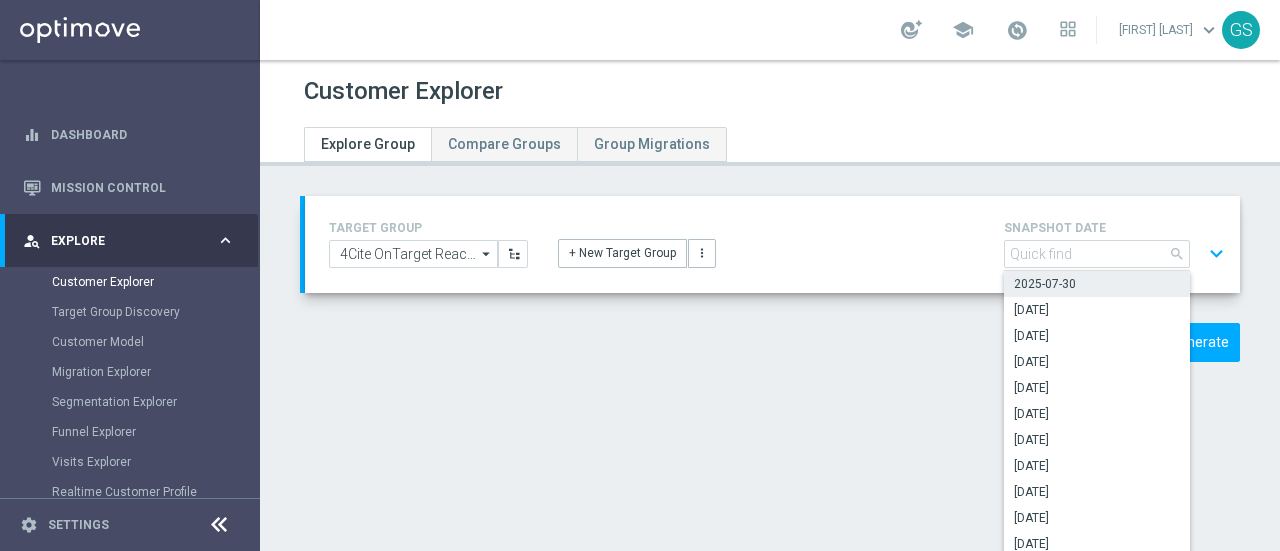 click on "2025-07-30" 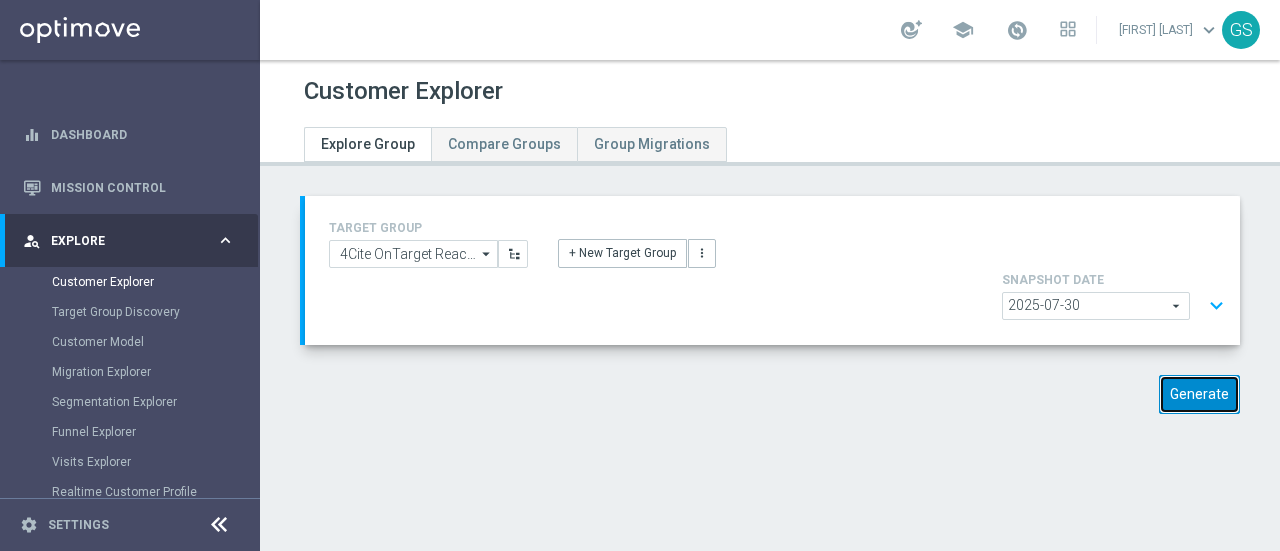 click on "Generate" 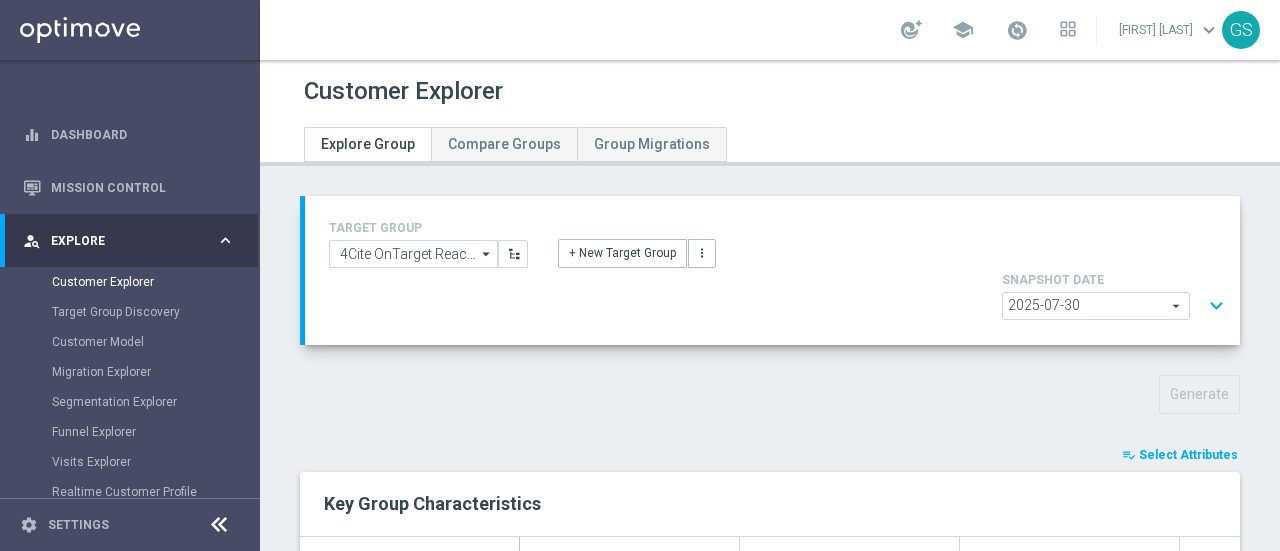 click on "Select Attributes" 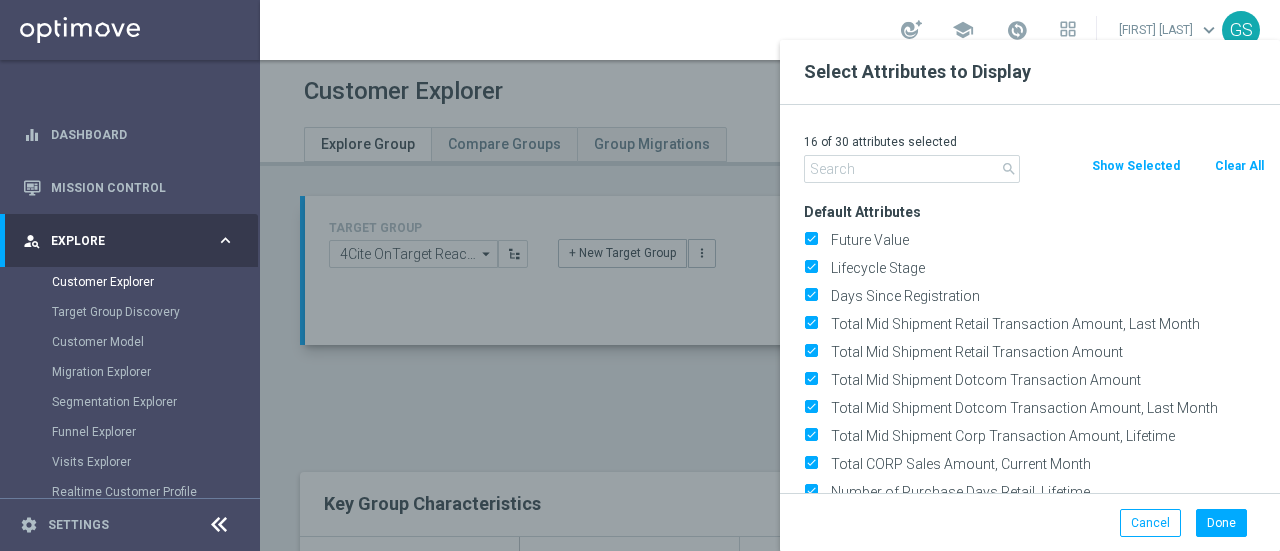 click on "Clear All" 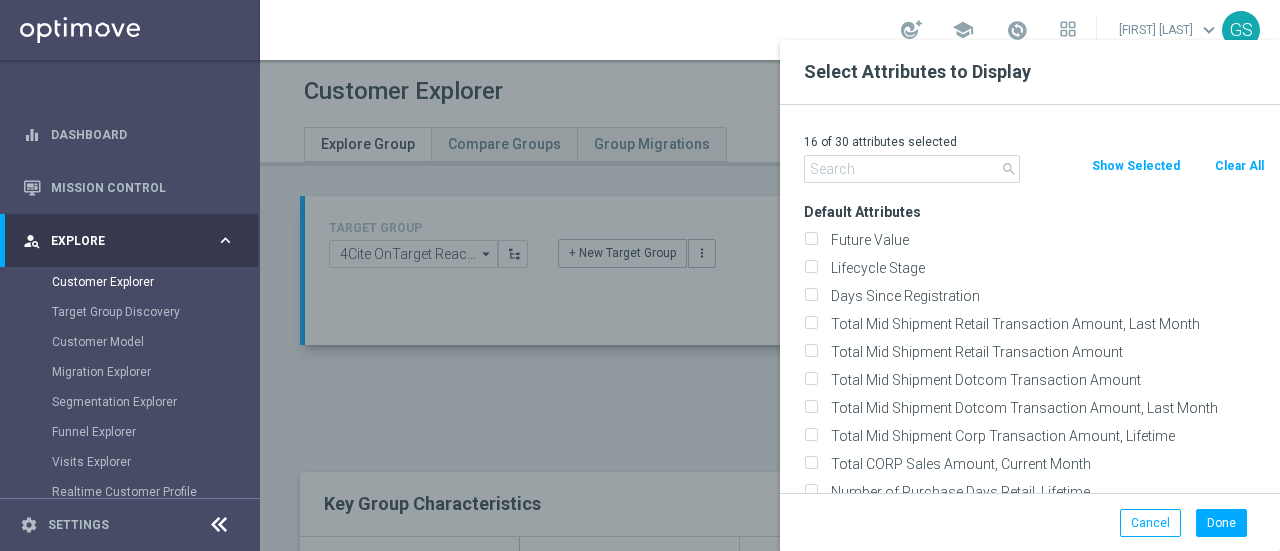 checkbox on "false" 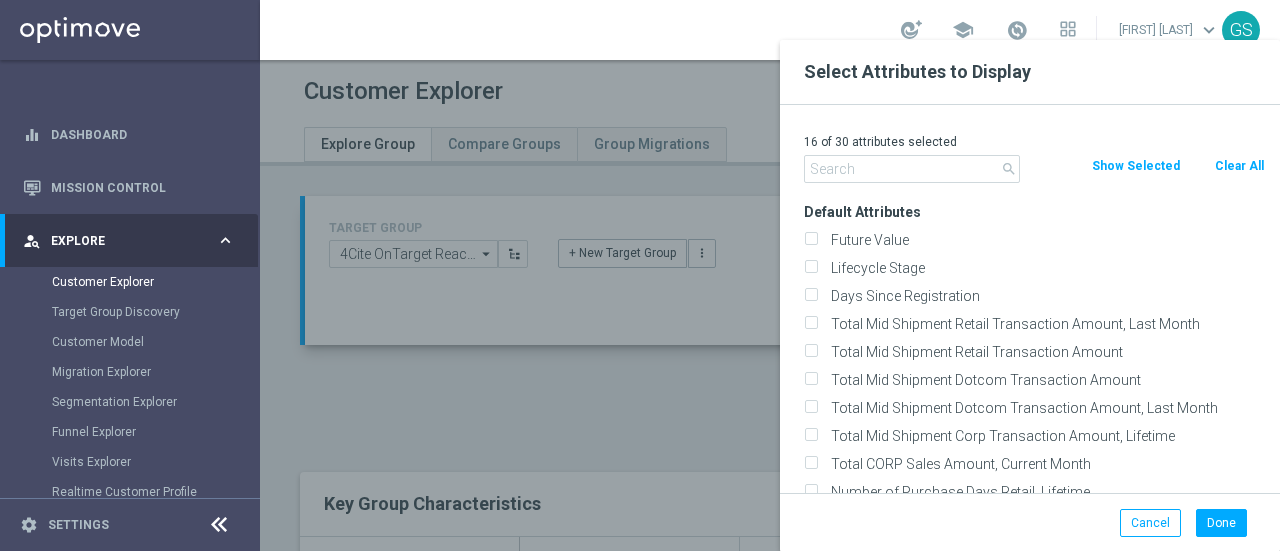checkbox on "false" 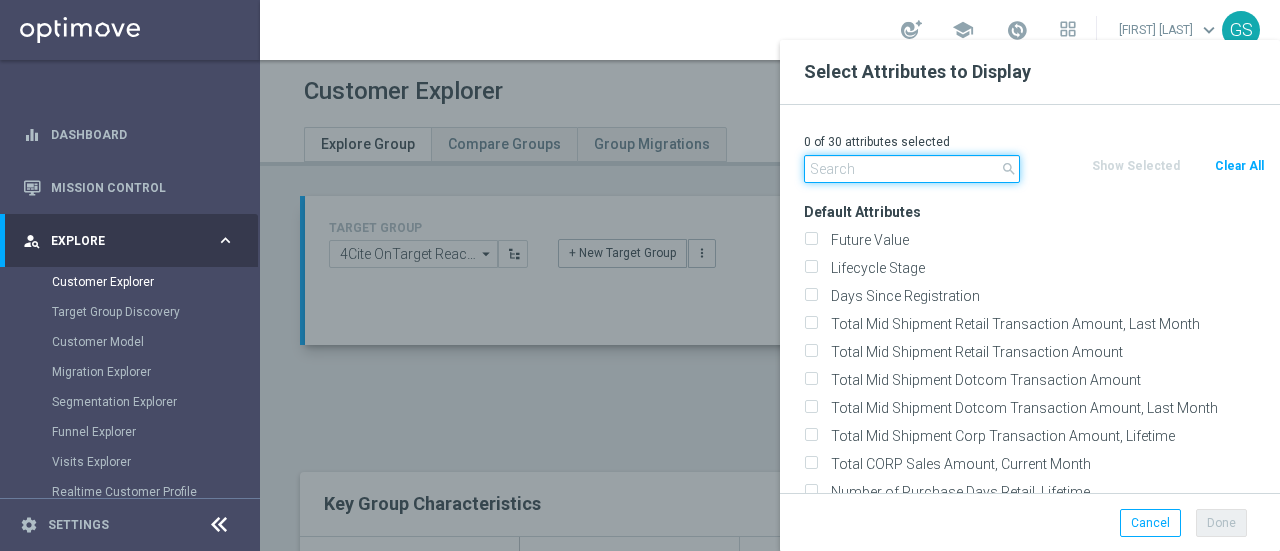 click 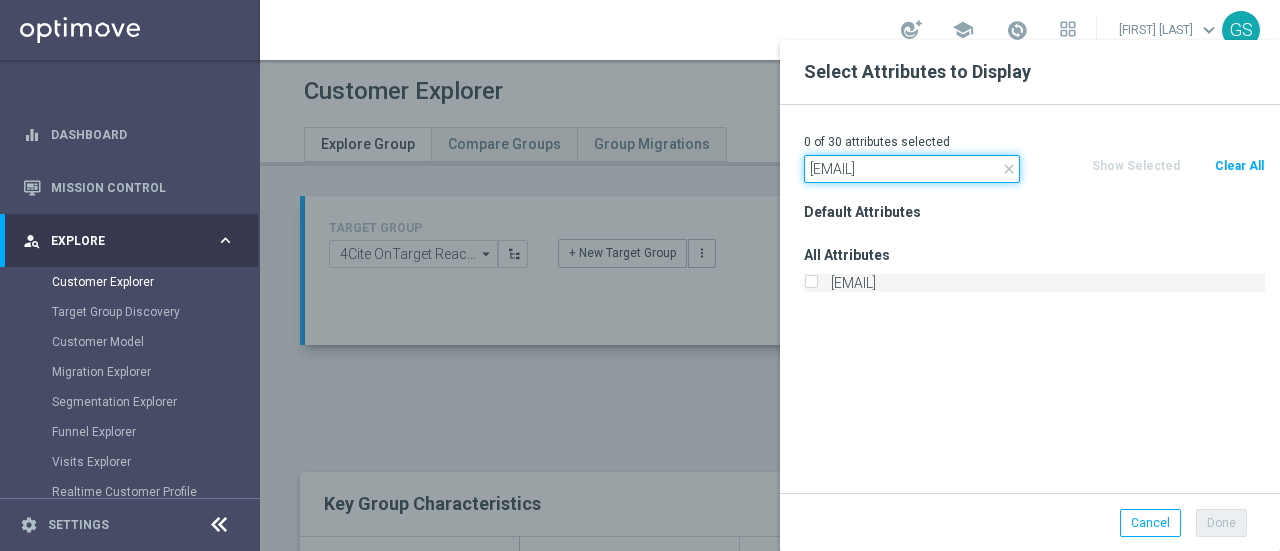type on "[EMAIL]" 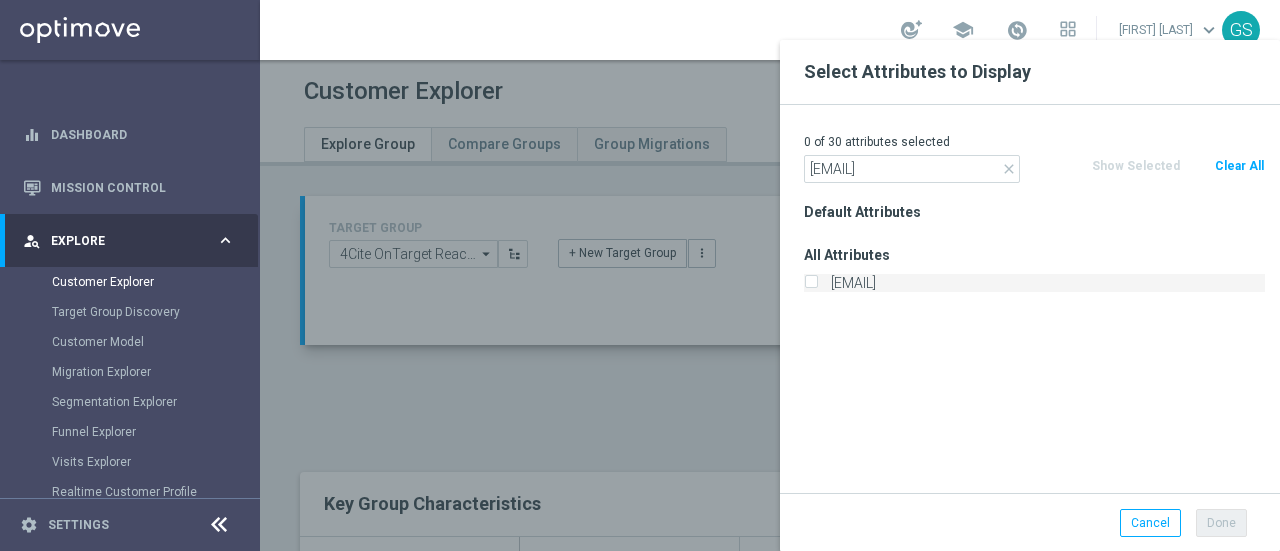 click on "[EMAIL]" at bounding box center (810, 285) 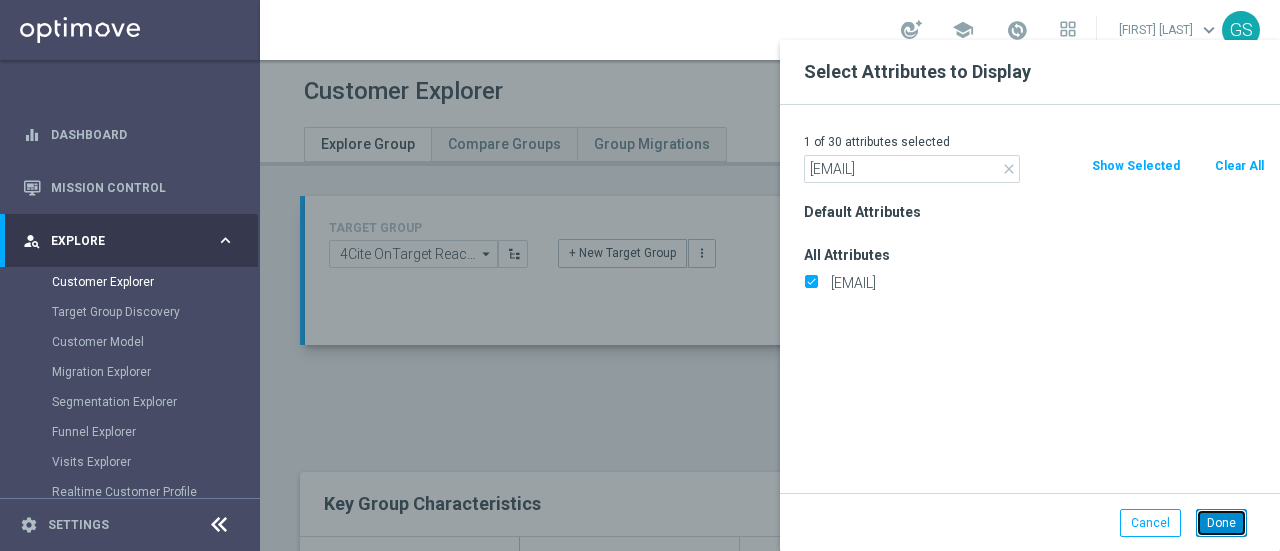 click on "Done" 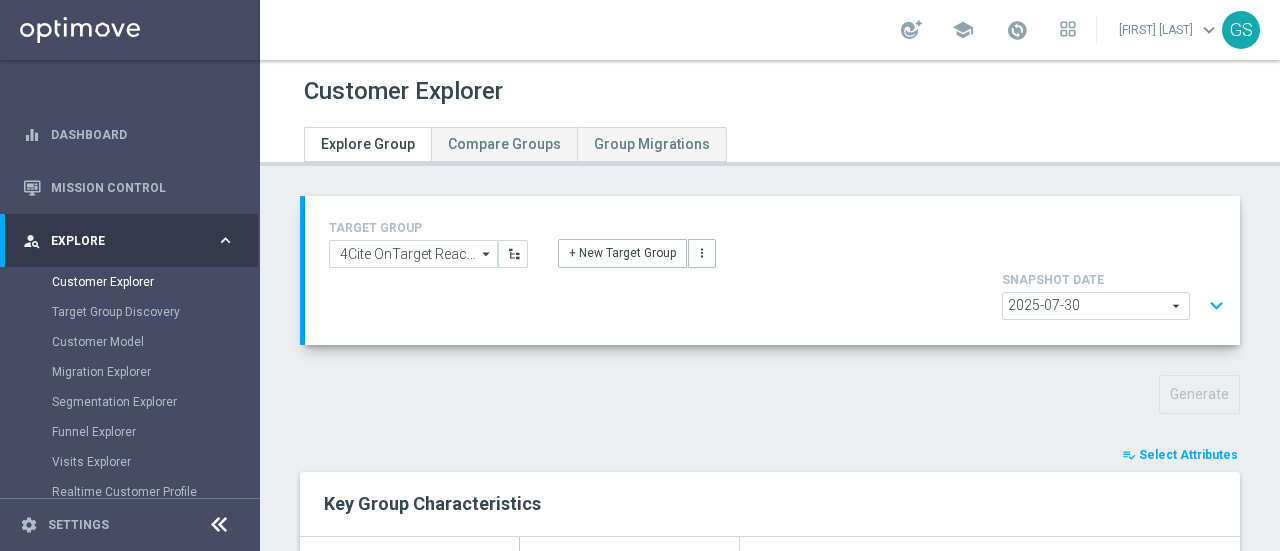 scroll, scrollTop: 414, scrollLeft: 0, axis: vertical 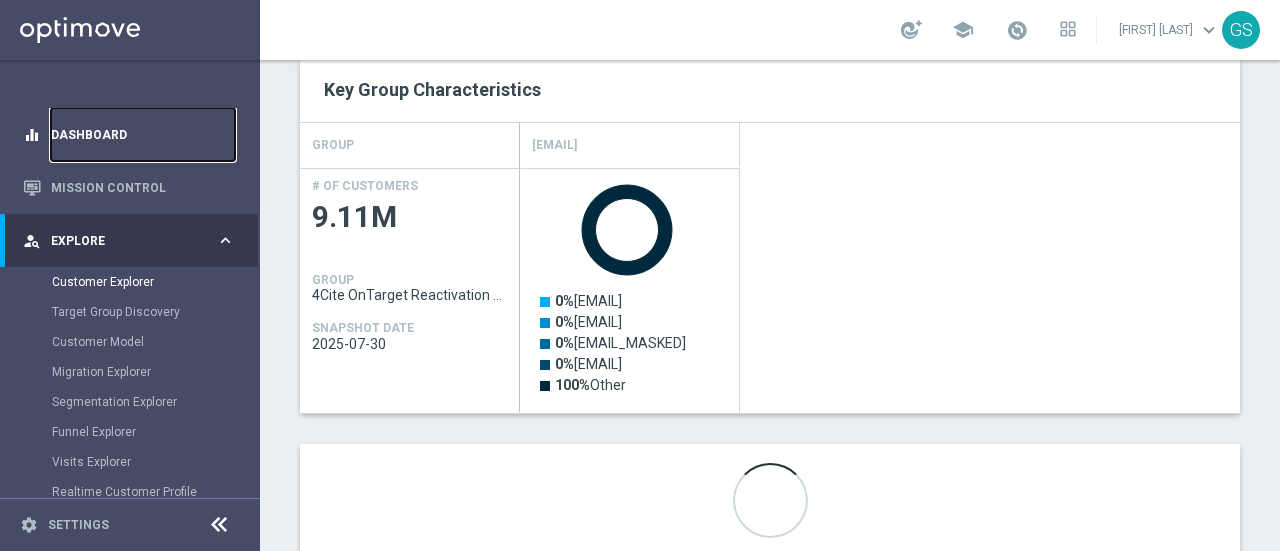 click on "Dashboard" at bounding box center (143, 134) 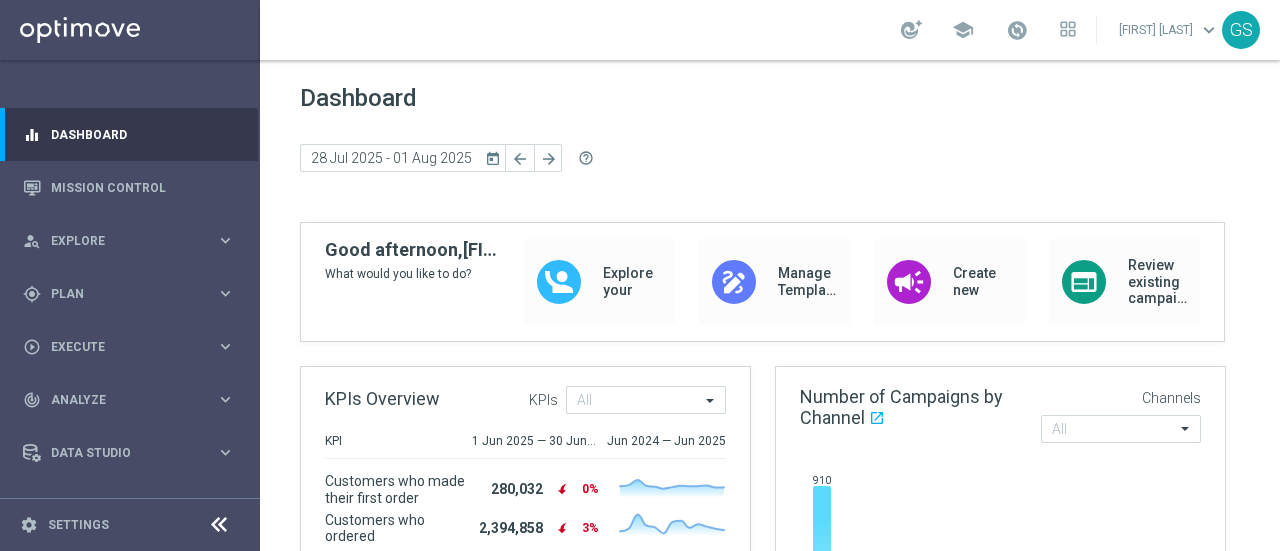 click on "[FIRST] [LAST]" at bounding box center (1169, 30) 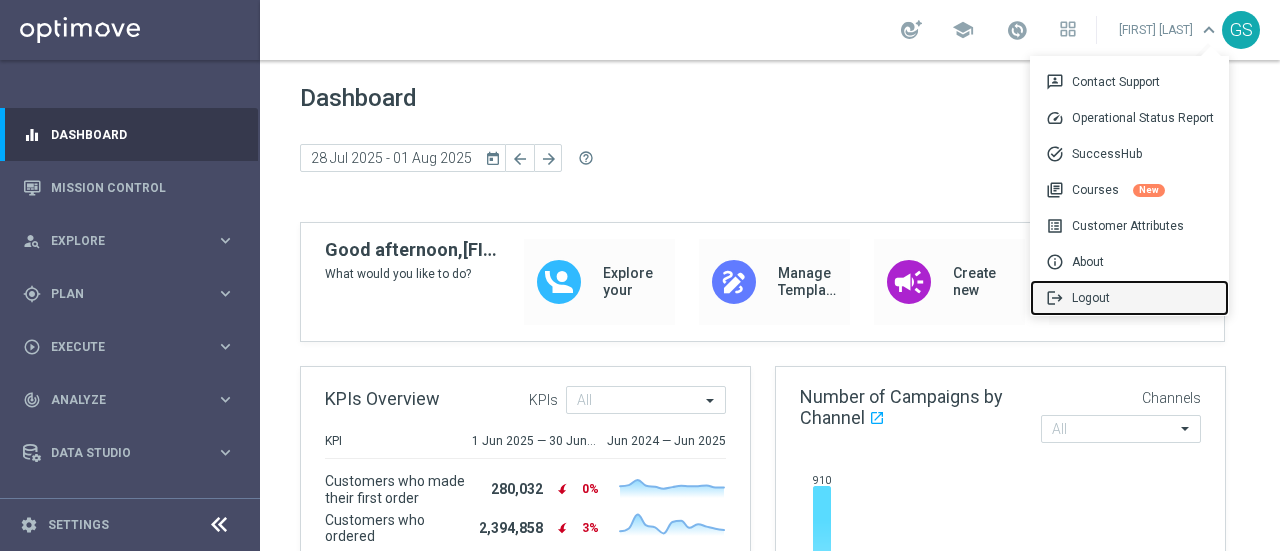 click on "logout Logout" at bounding box center (1129, 298) 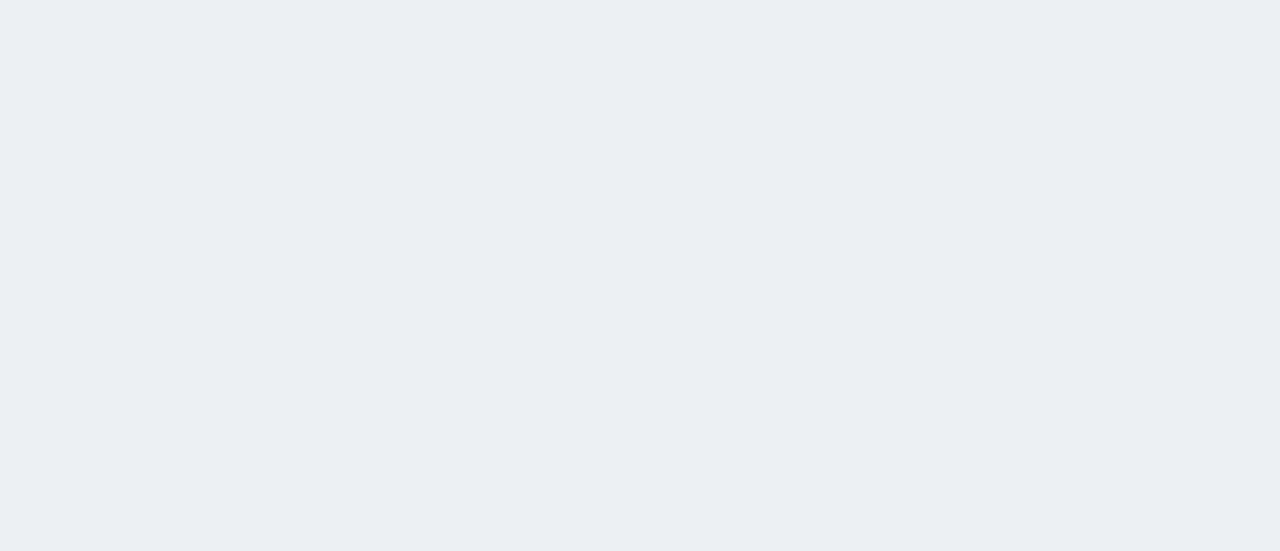 scroll, scrollTop: 0, scrollLeft: 0, axis: both 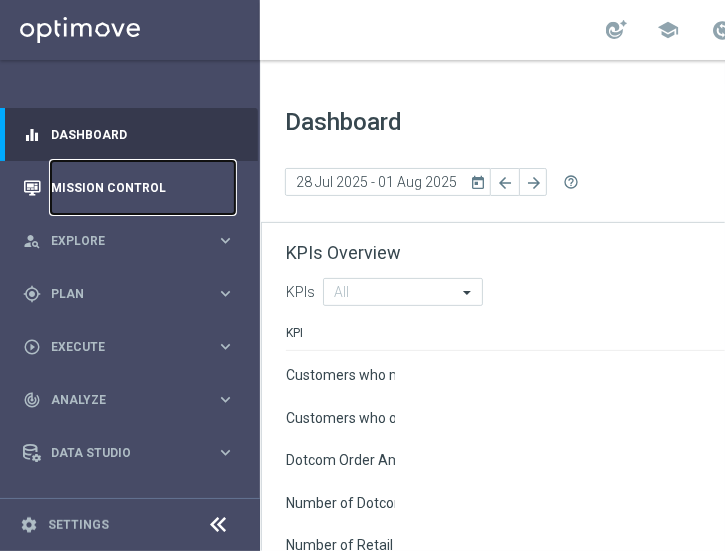 click on "Mission Control" at bounding box center [143, 187] 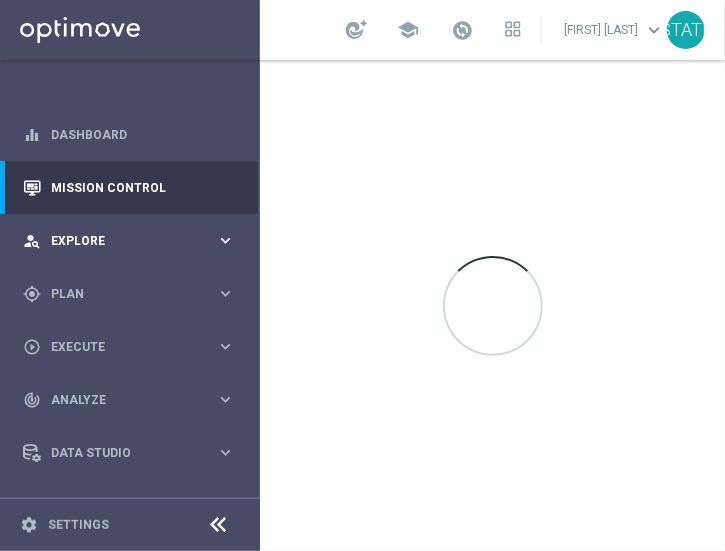 click on "Explore" at bounding box center [133, 241] 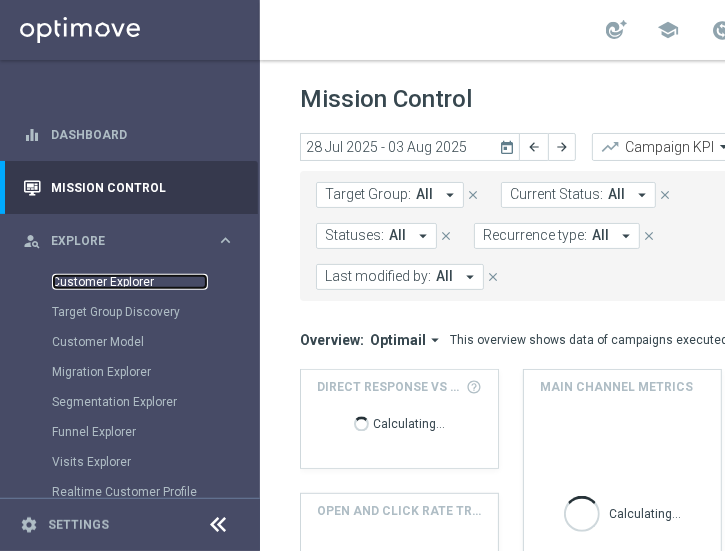 click on "Customer Explorer" at bounding box center (130, 282) 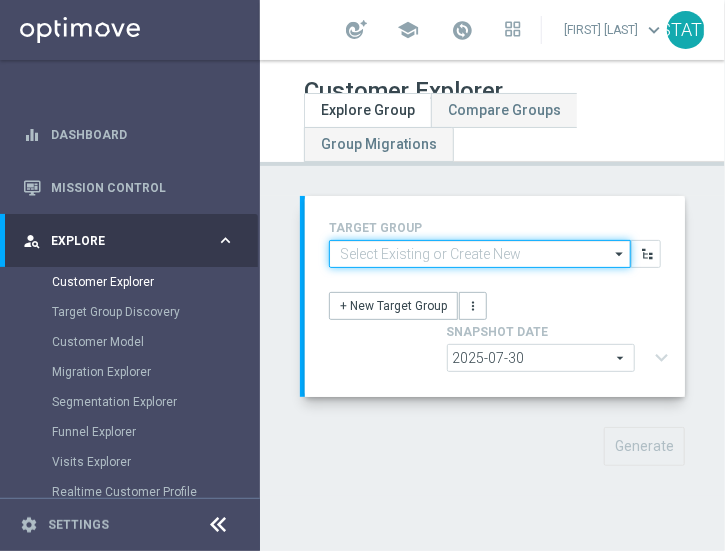 click 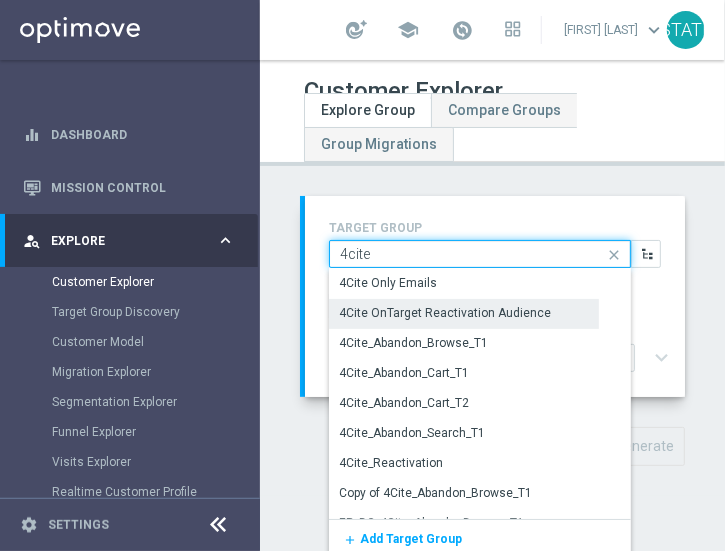 type on "4cite" 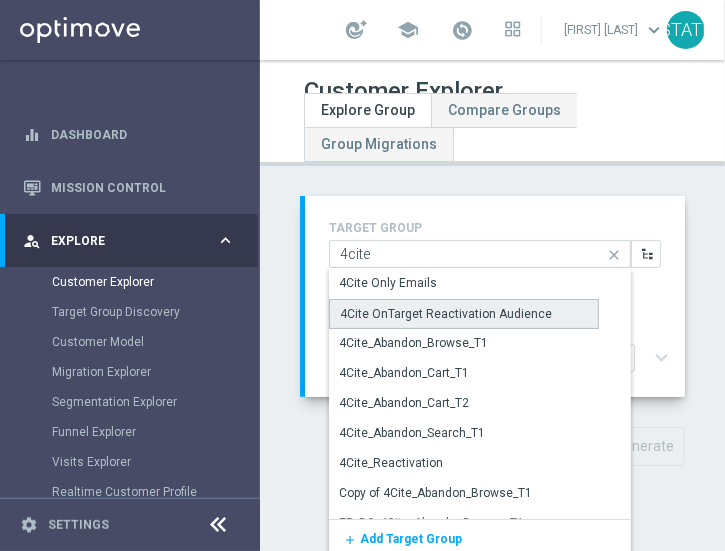 click on "4Cite OnTarget Reactivation Audience" 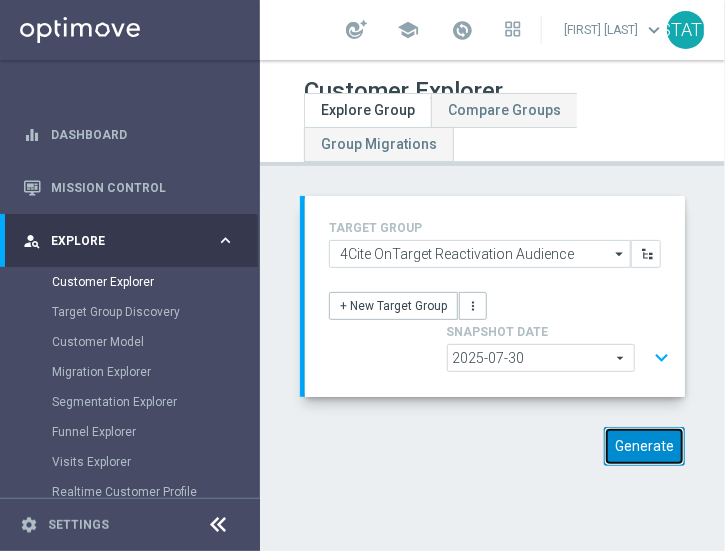 click on "Generate" 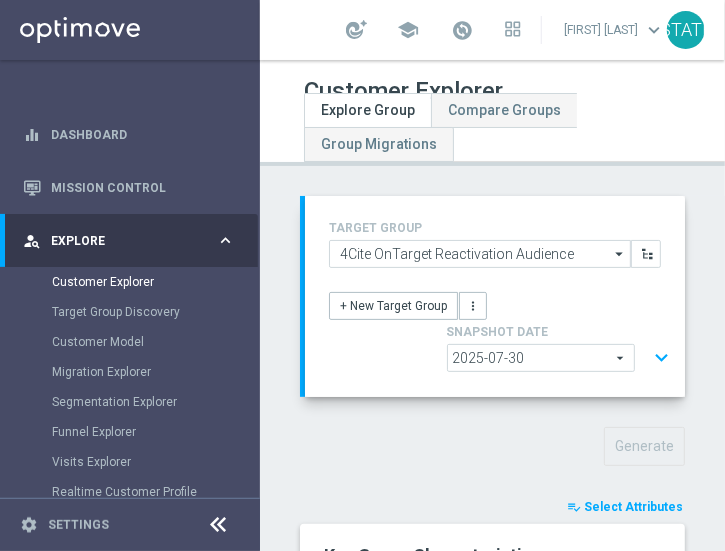 click on "Select Attributes" 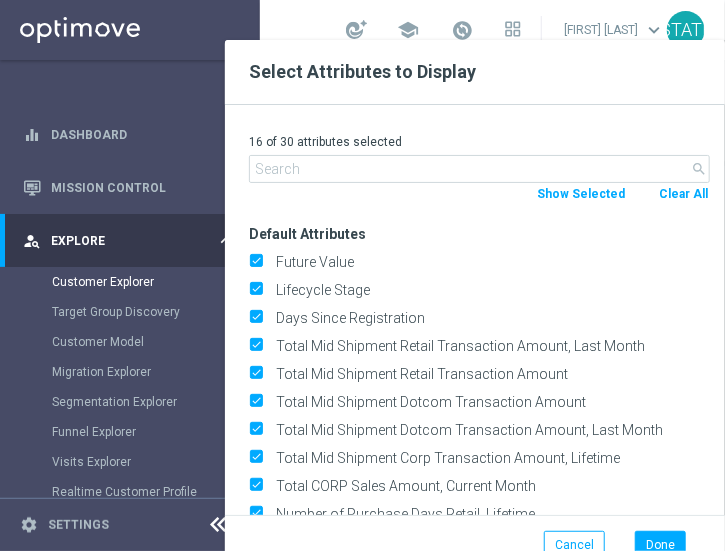 click on "Clear All" 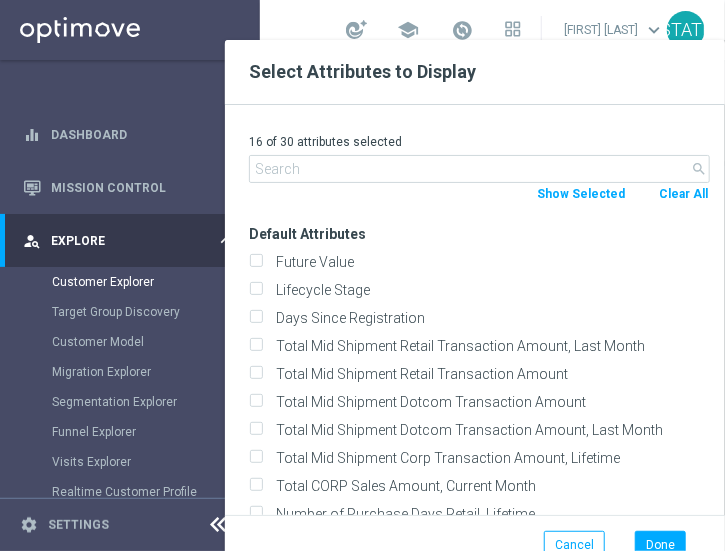 checkbox on "false" 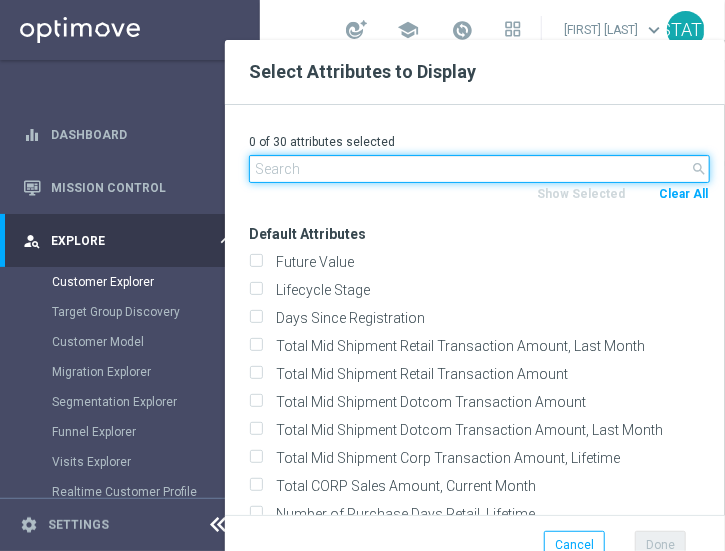 click 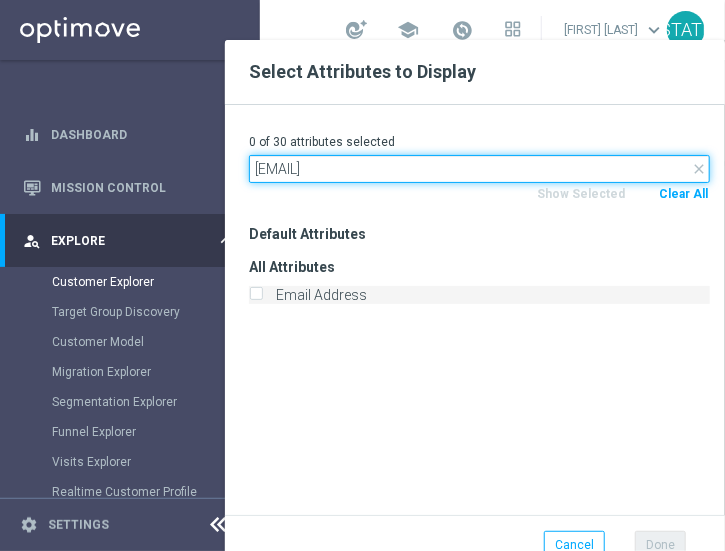 type on "email address" 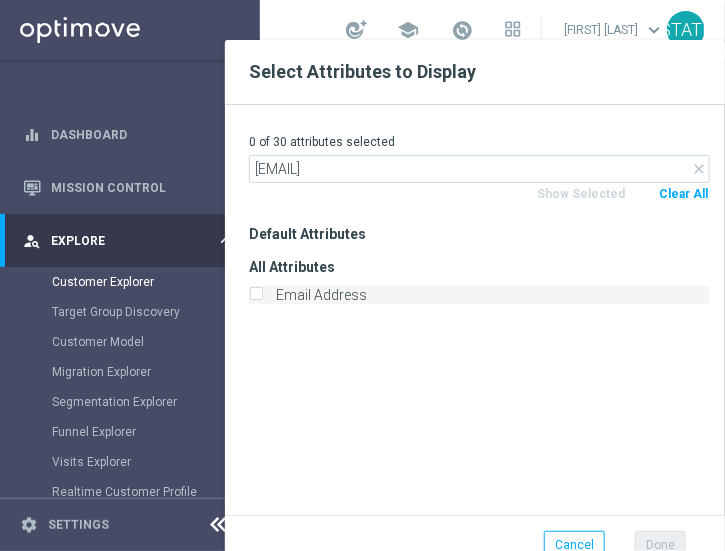 click on "[EMAIL]" 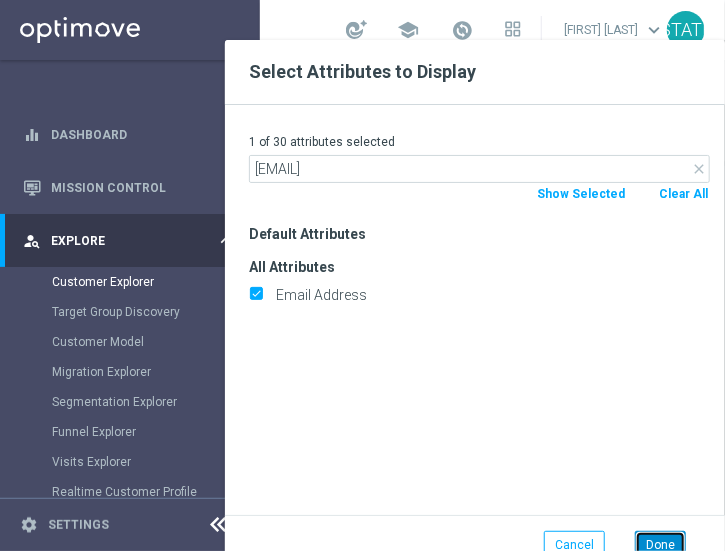click on "Done" 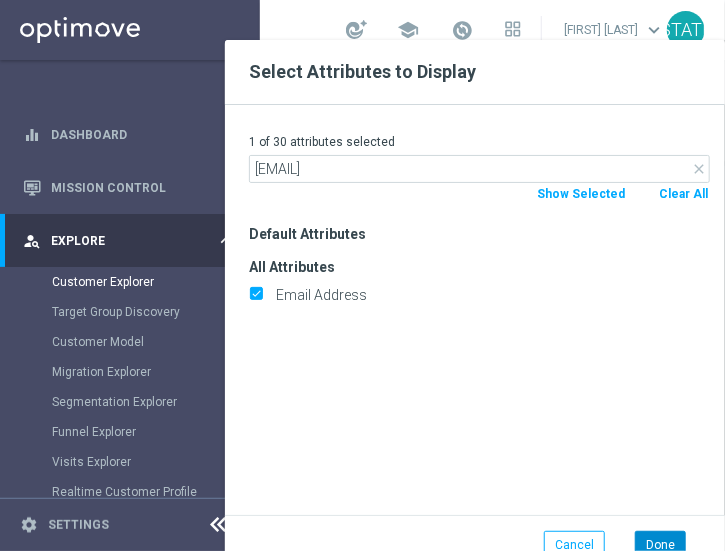 type on "Search" 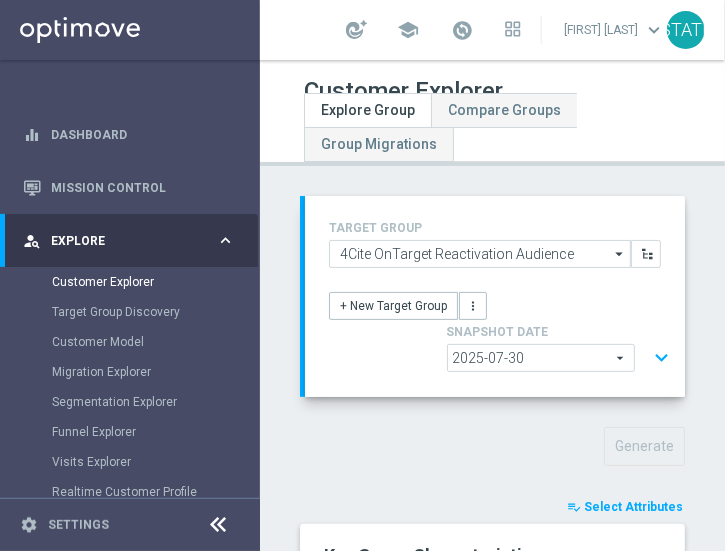scroll, scrollTop: 429, scrollLeft: 0, axis: vertical 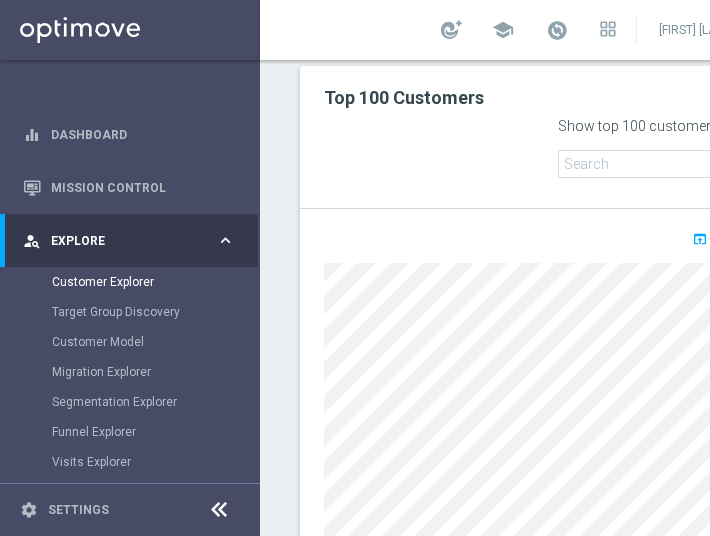 click on "open_in_browser
Export" 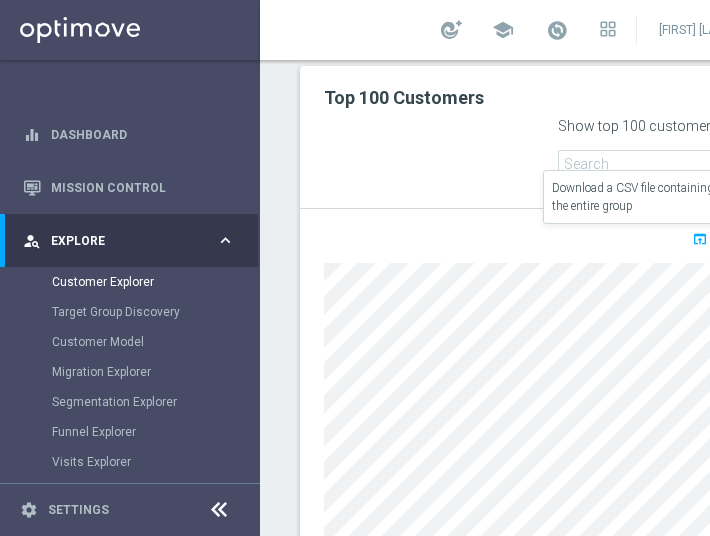 click on "open_in_browser" 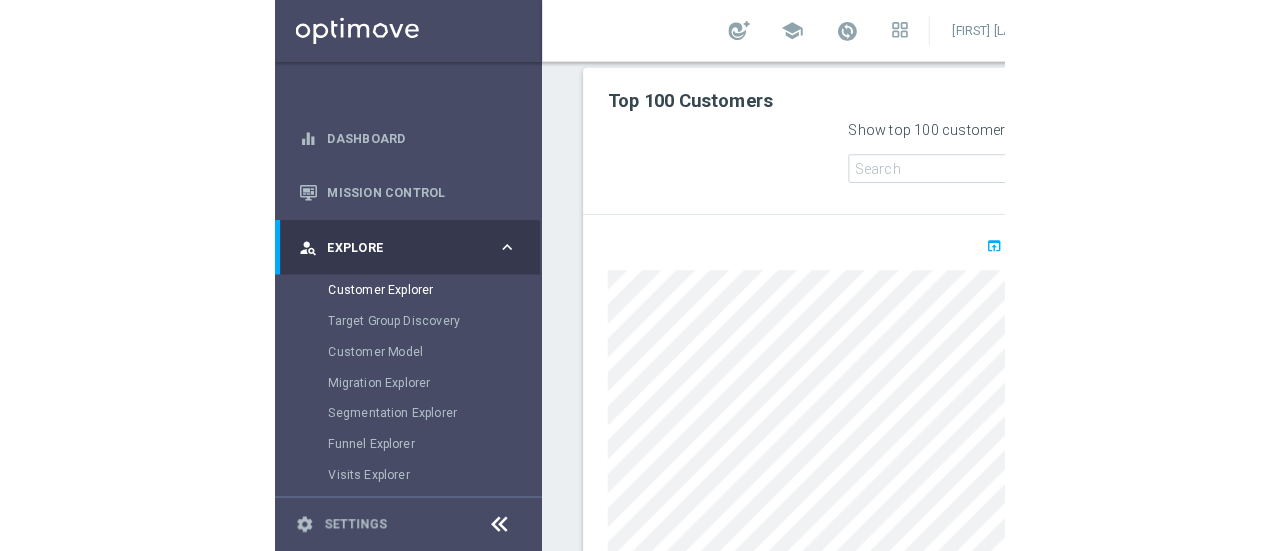 scroll, scrollTop: 739, scrollLeft: 0, axis: vertical 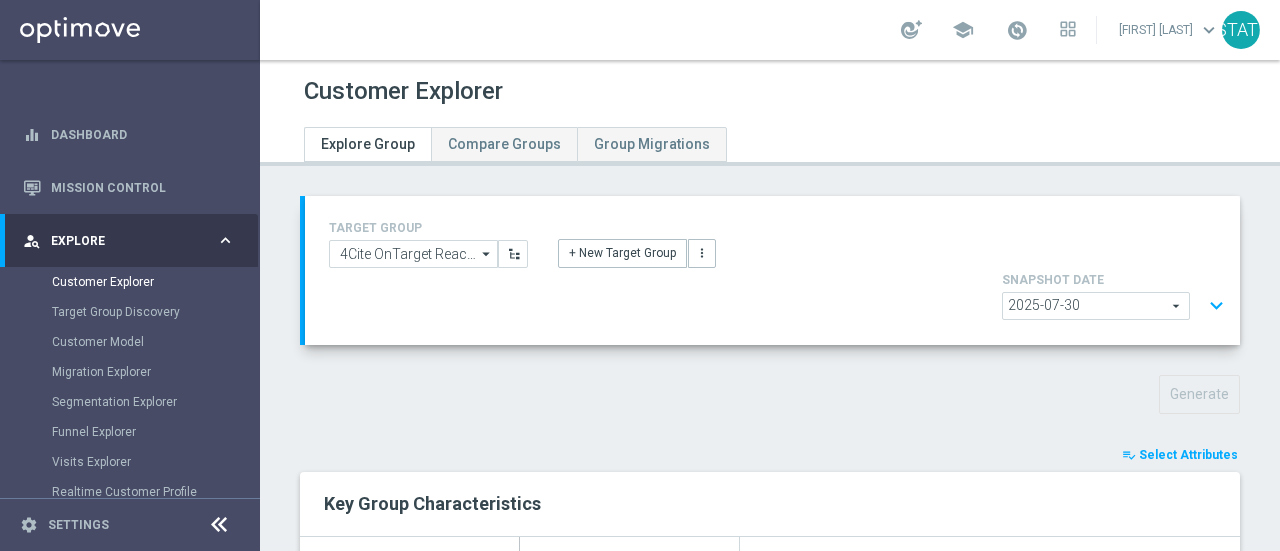 click on "2025-07-30" 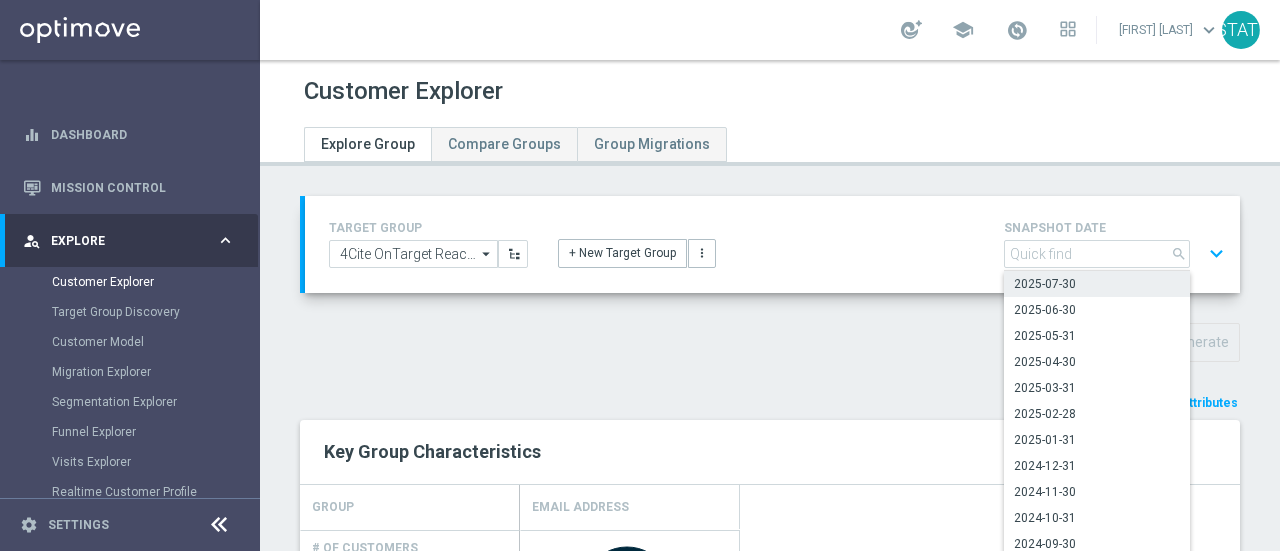 click on "TARGET GROUP
4Cite OnTarget Reactivation Audience
4Cite OnTarget Reactivation Audience
arrow_drop_down
Drag here to set row groups Drag here to set column labels
Show Selected
0 of NaN" 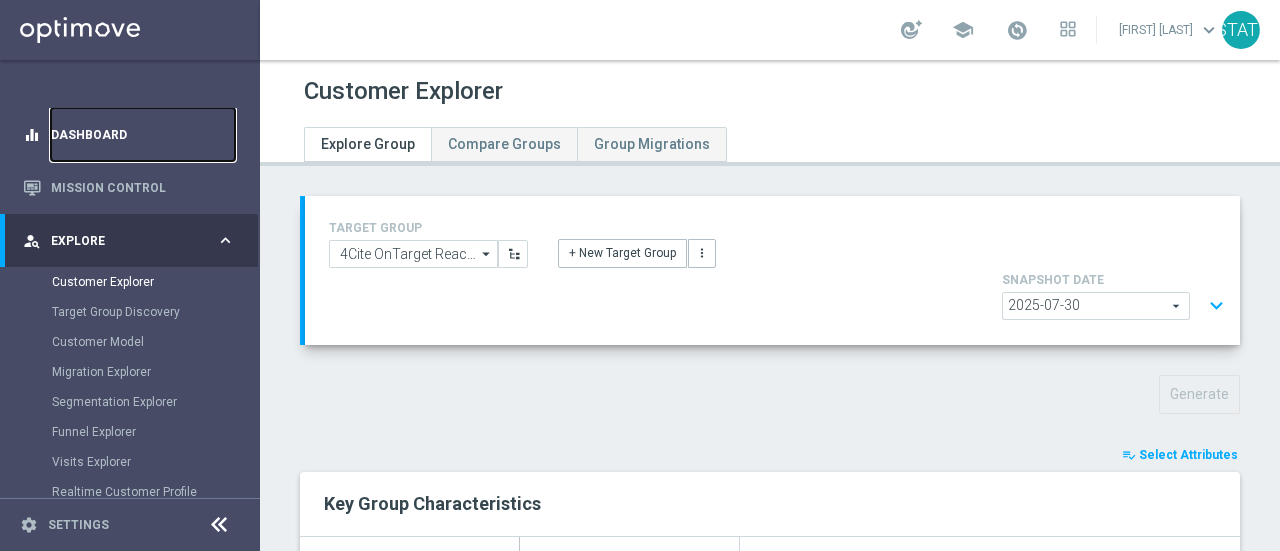 click on "Dashboard" at bounding box center (143, 134) 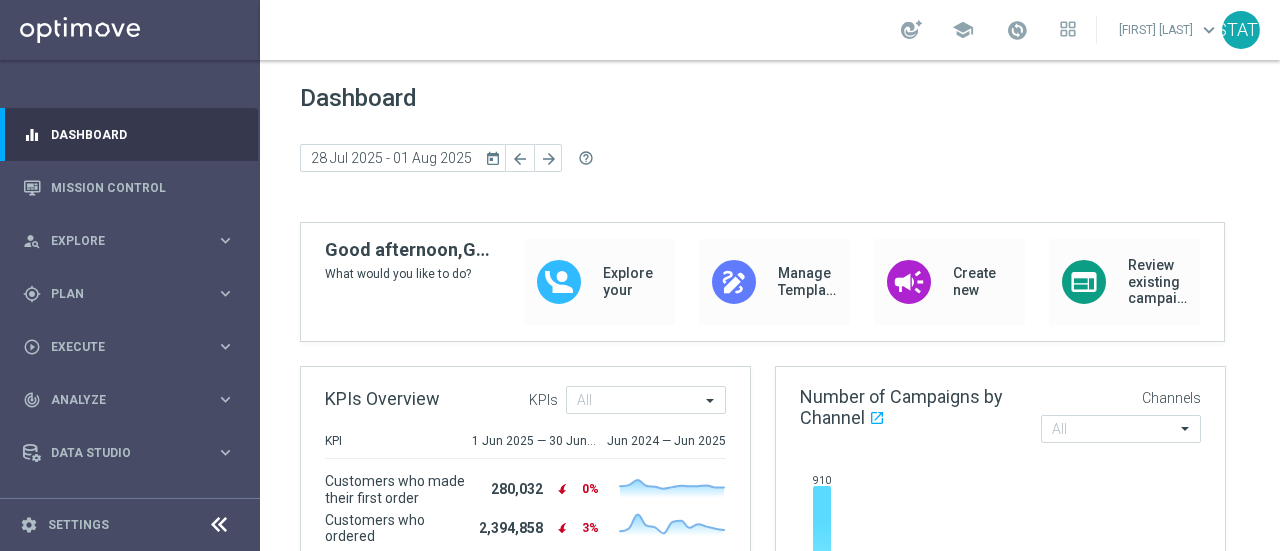 click on "[FIRST] [LAST]" at bounding box center (1169, 30) 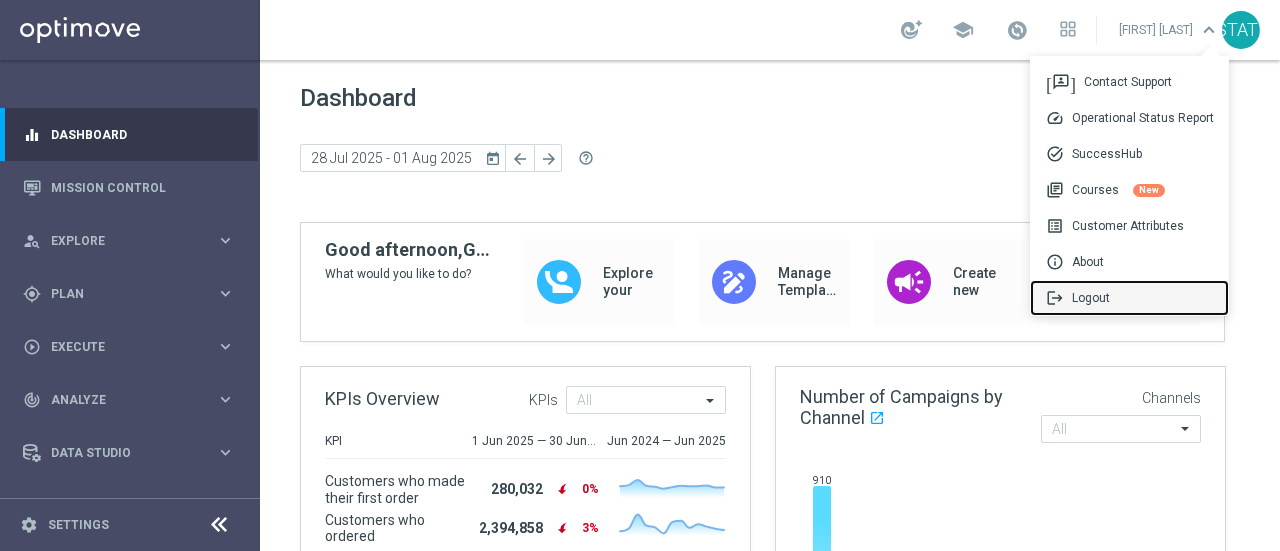 click on "logout Logout" at bounding box center [1129, 298] 